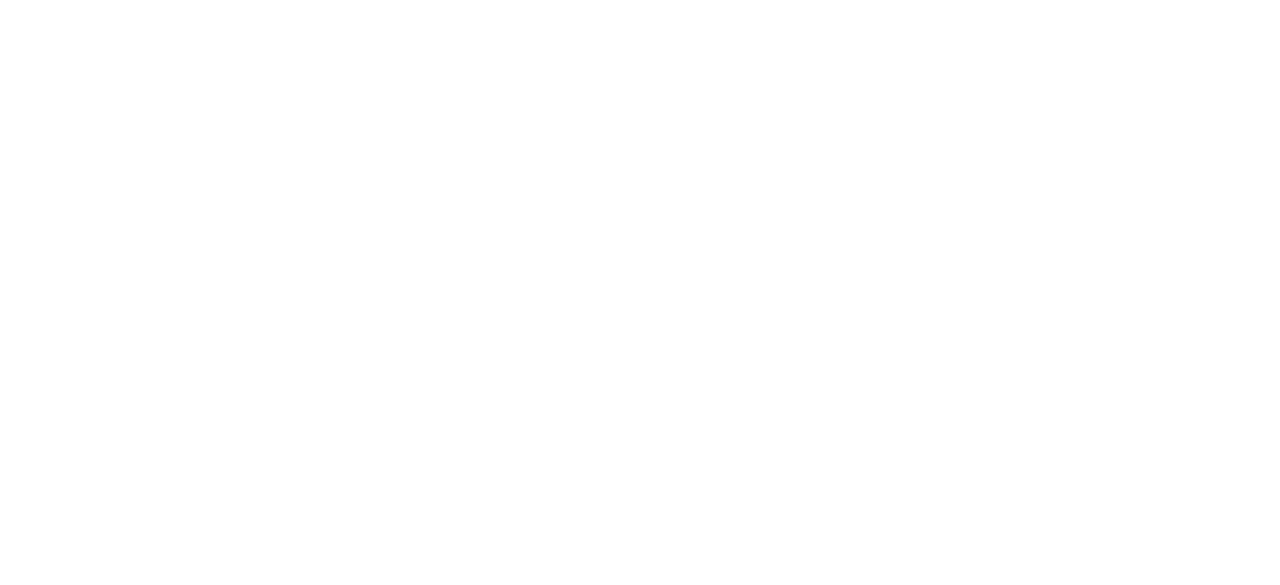 scroll, scrollTop: 0, scrollLeft: 0, axis: both 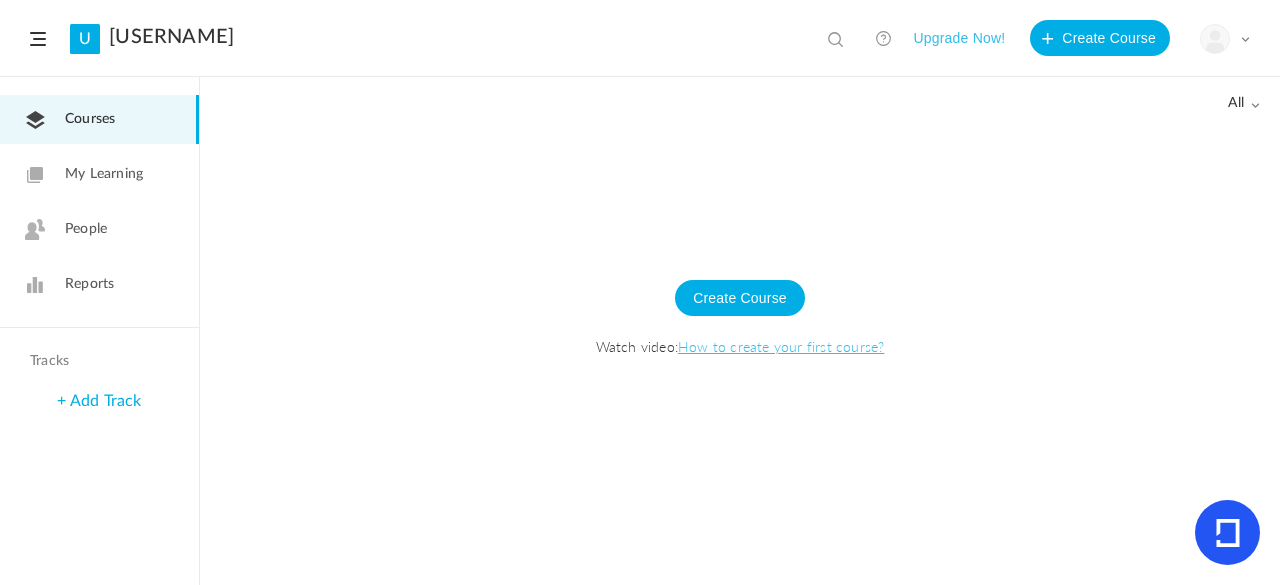 click on "+ Add Track" 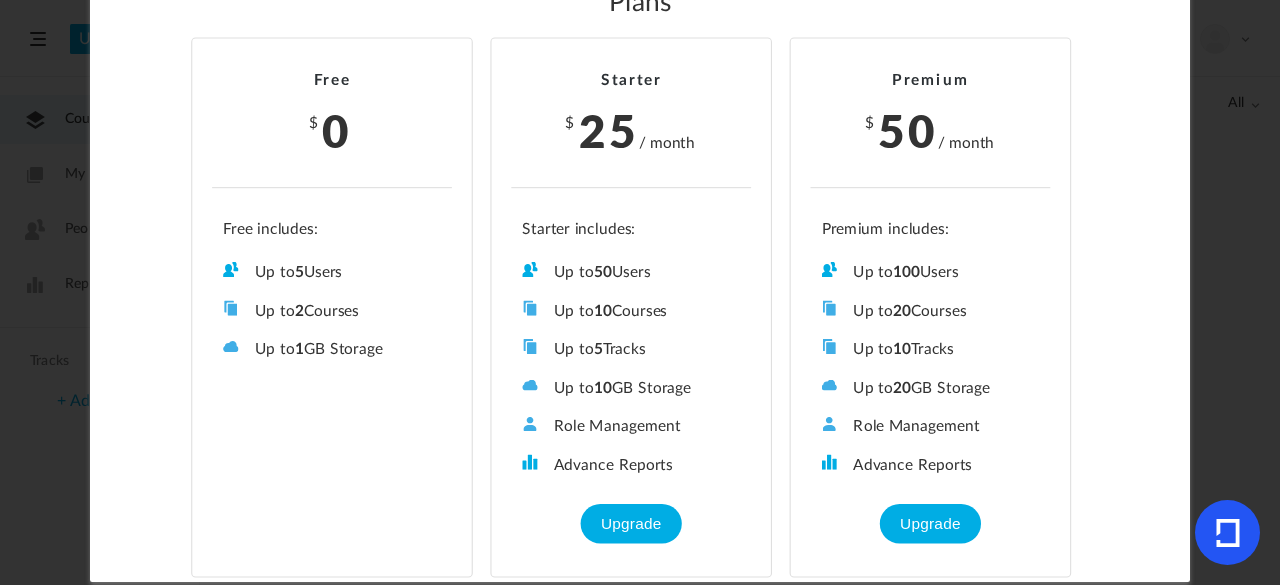 scroll, scrollTop: 0, scrollLeft: 0, axis: both 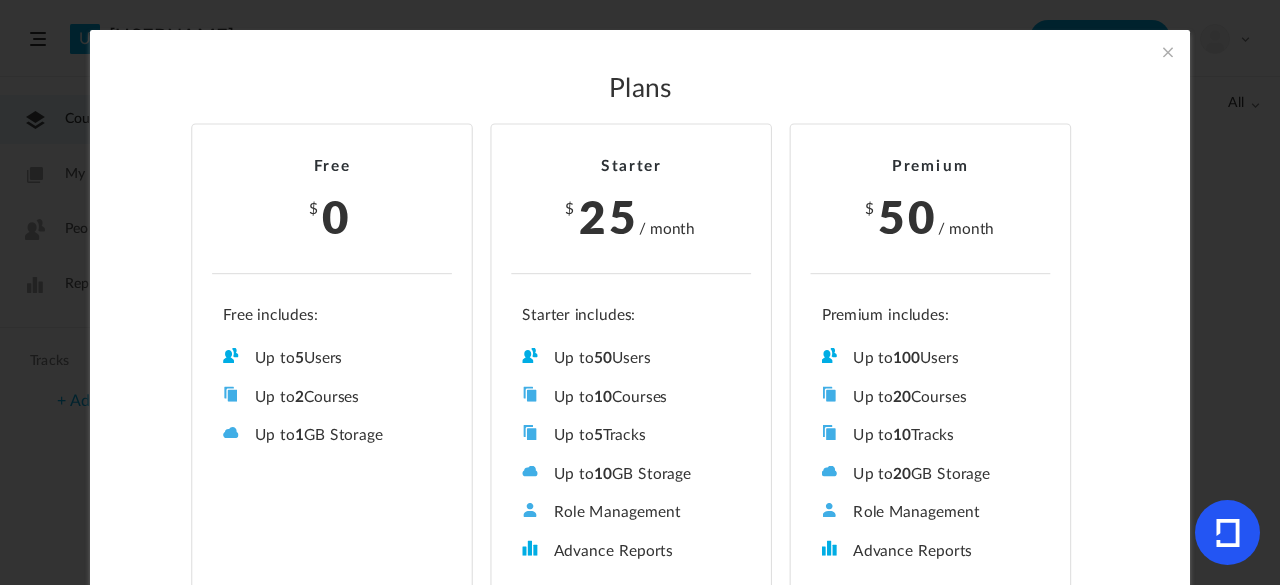 click at bounding box center [1168, 52] 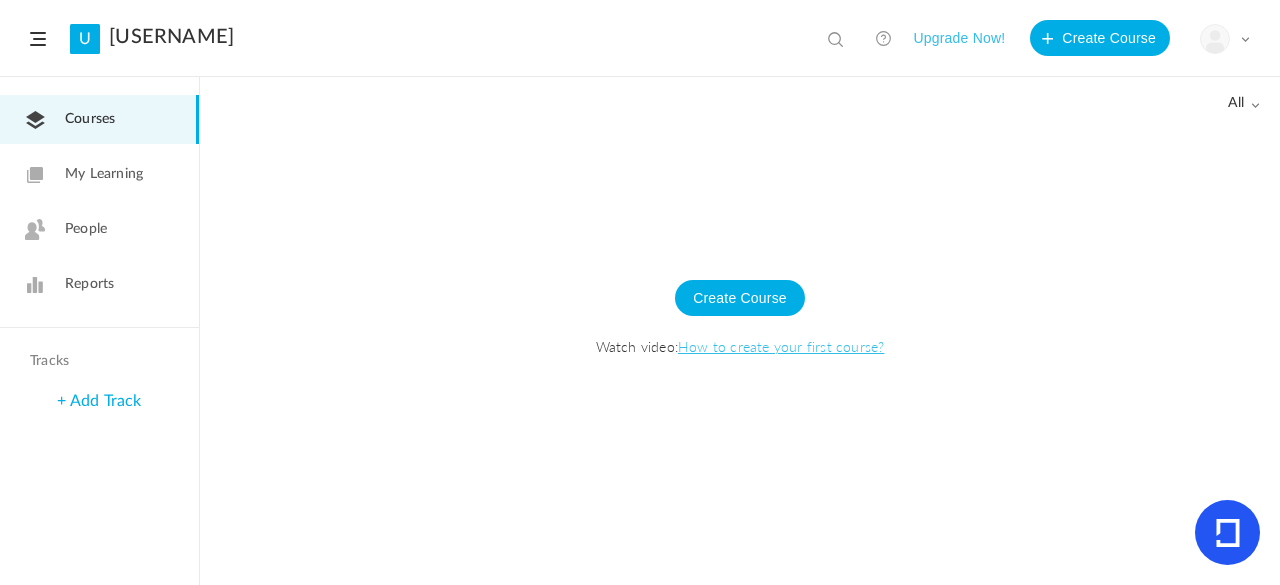 click 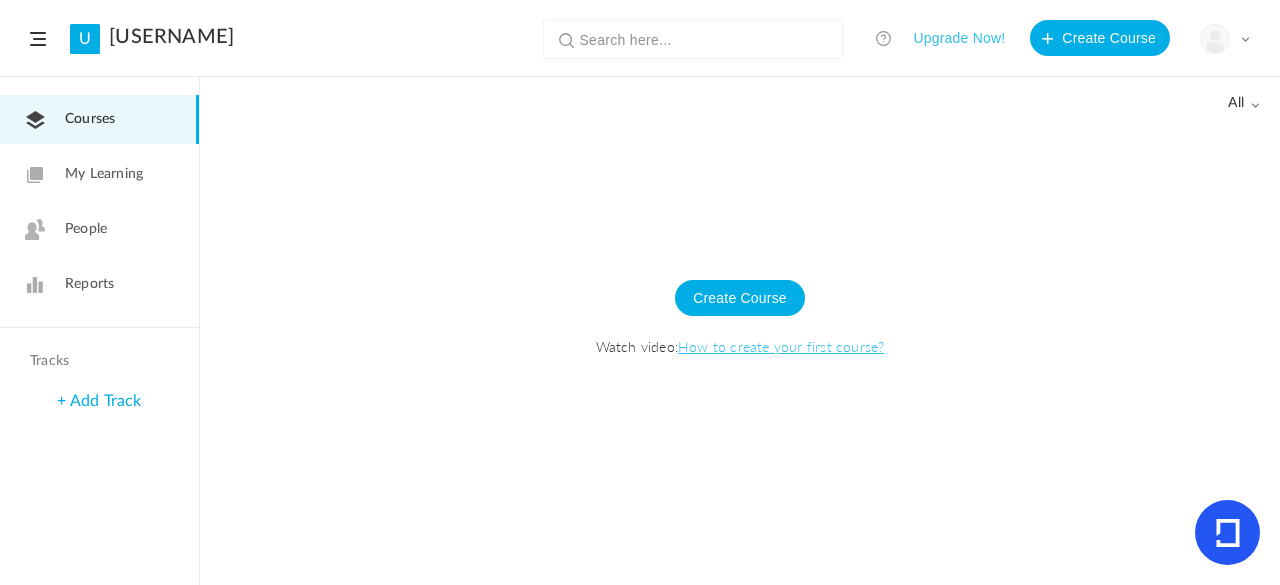 scroll, scrollTop: 0, scrollLeft: 0, axis: both 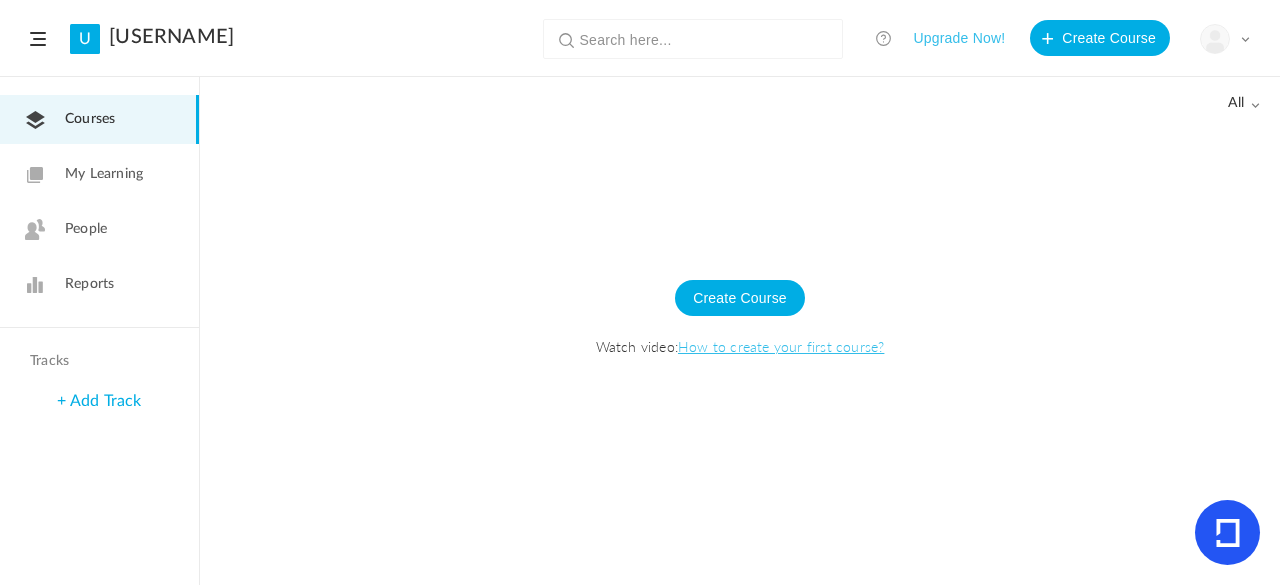 paste on "[URL]" 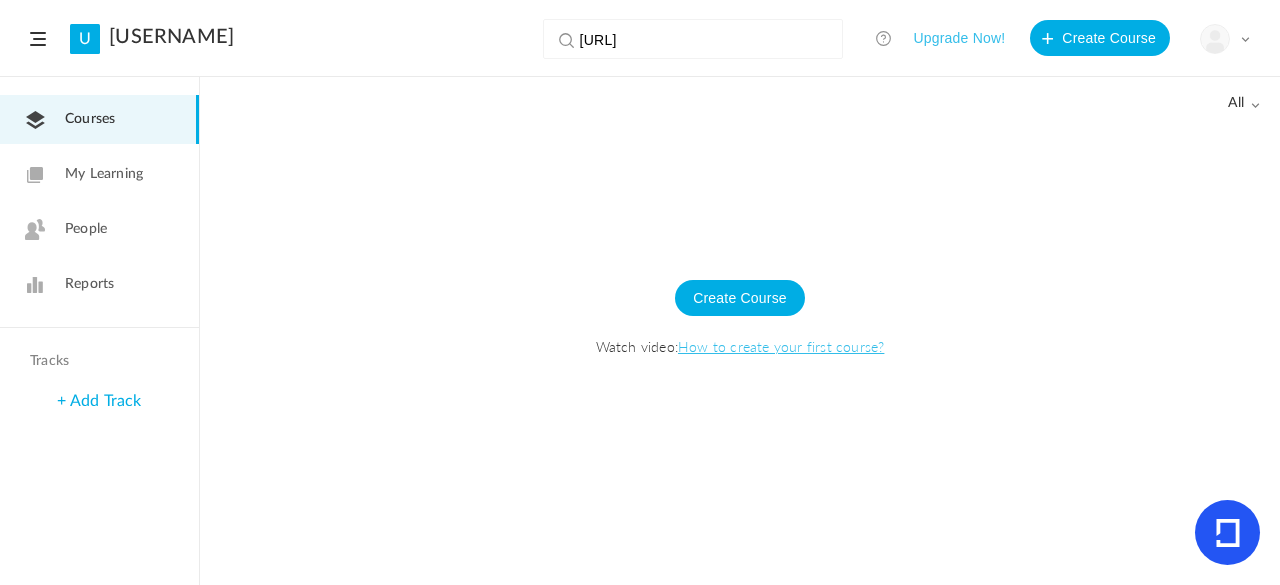 type on "[URL]" 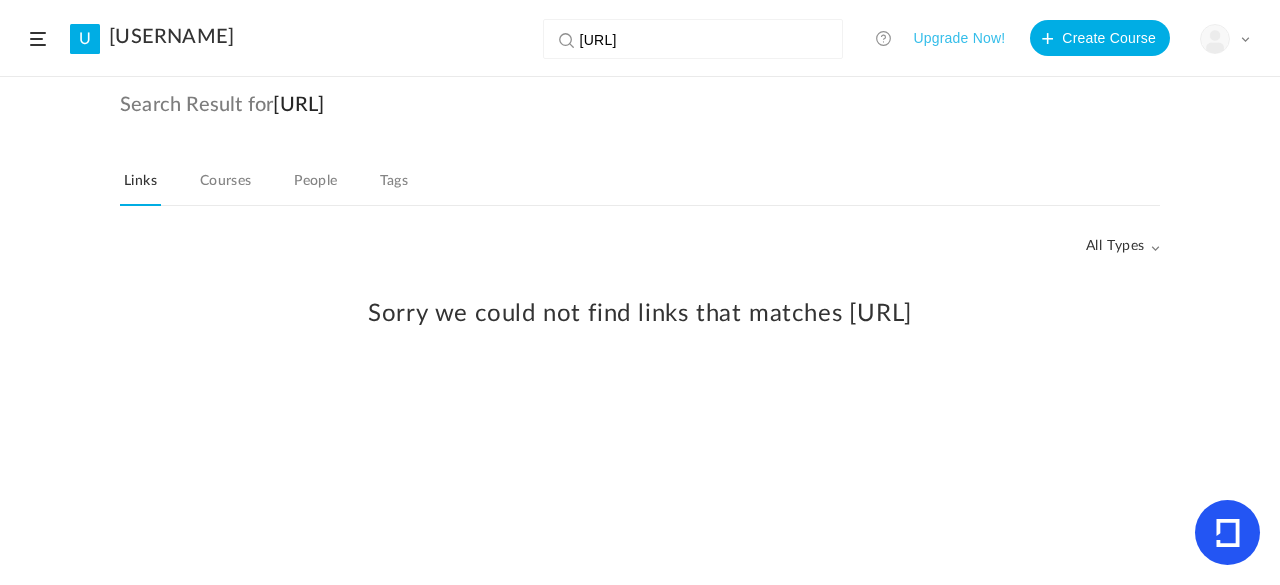 click 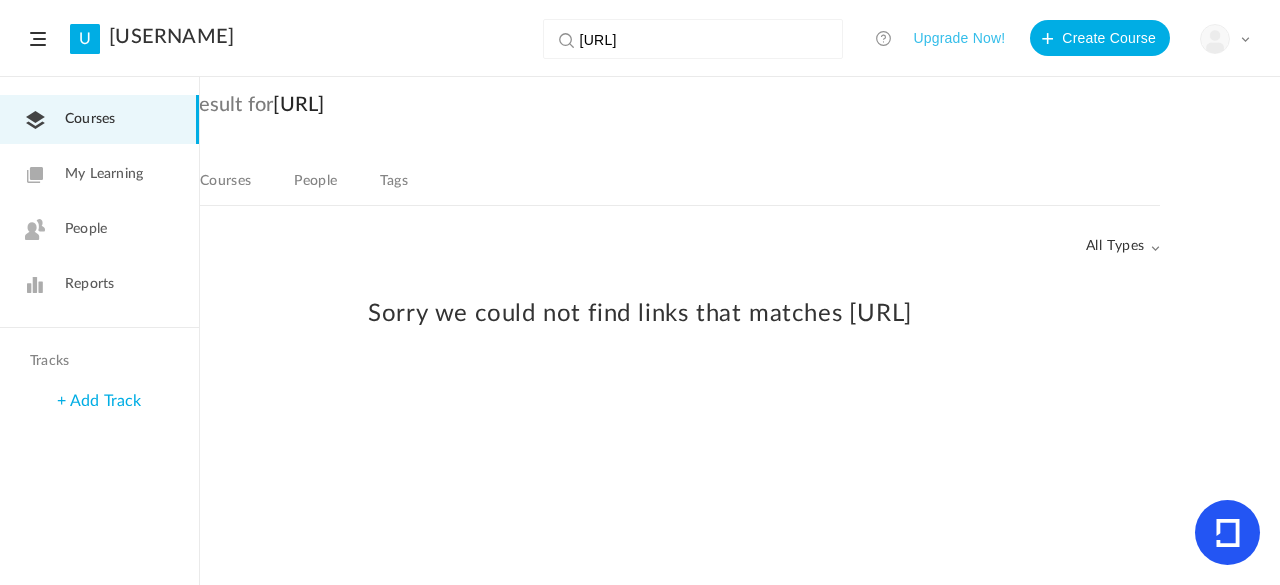 click on "Reports" 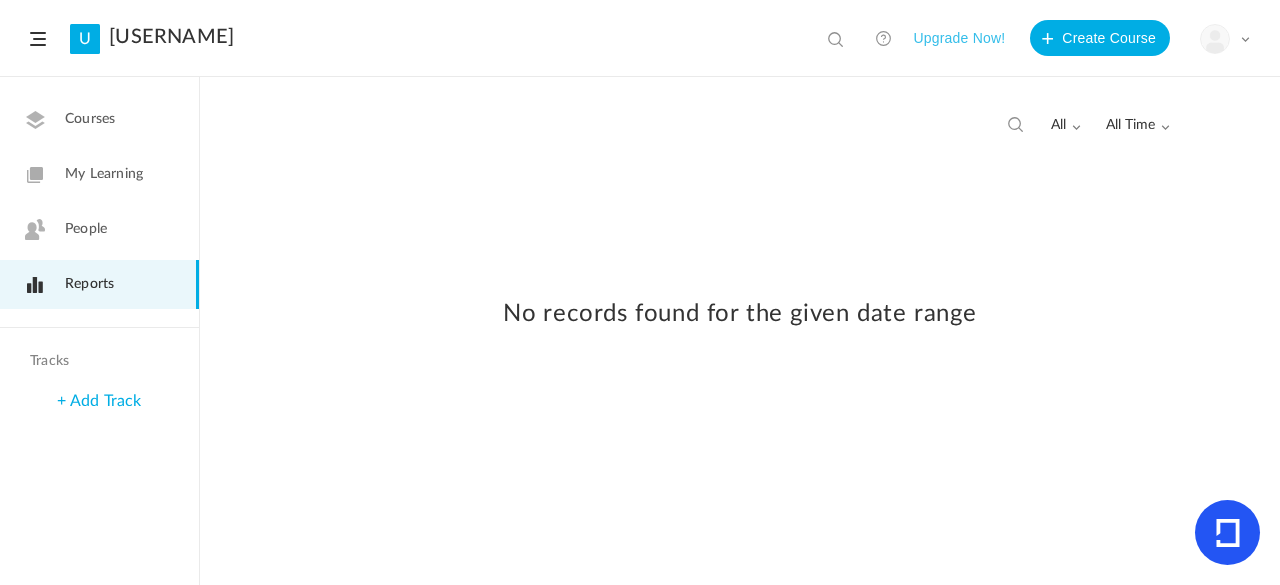 click on "People" 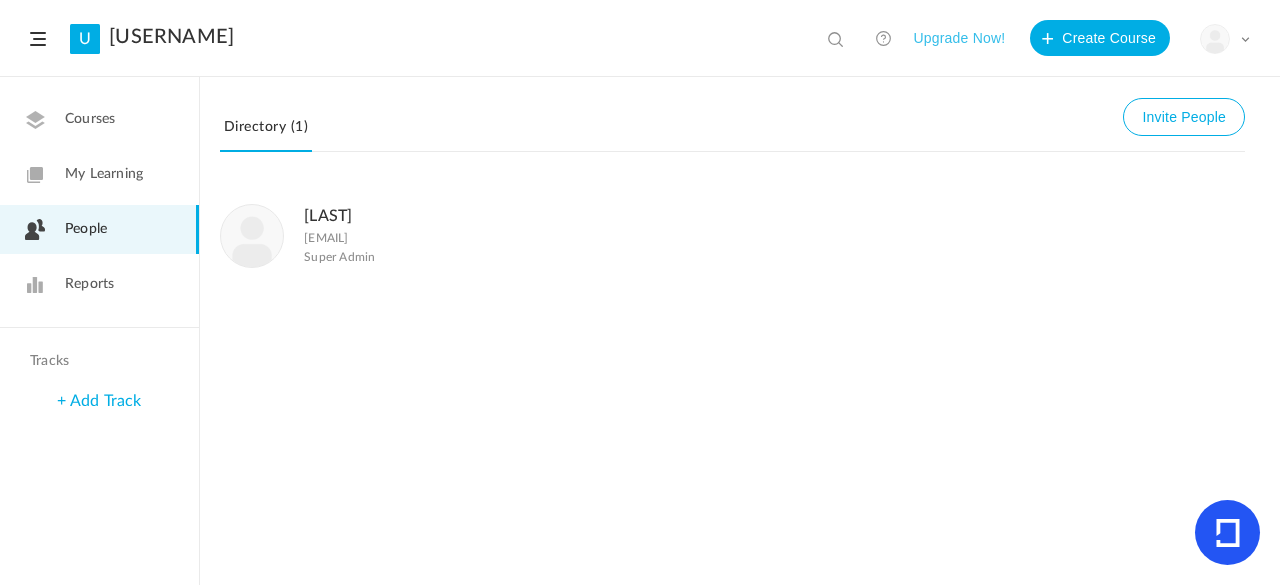 click on "U
[LAST]
[URL]
View all
No results
Upgrade Now!
Create Course
My Profile
University Settings
Current Plan
Logout" 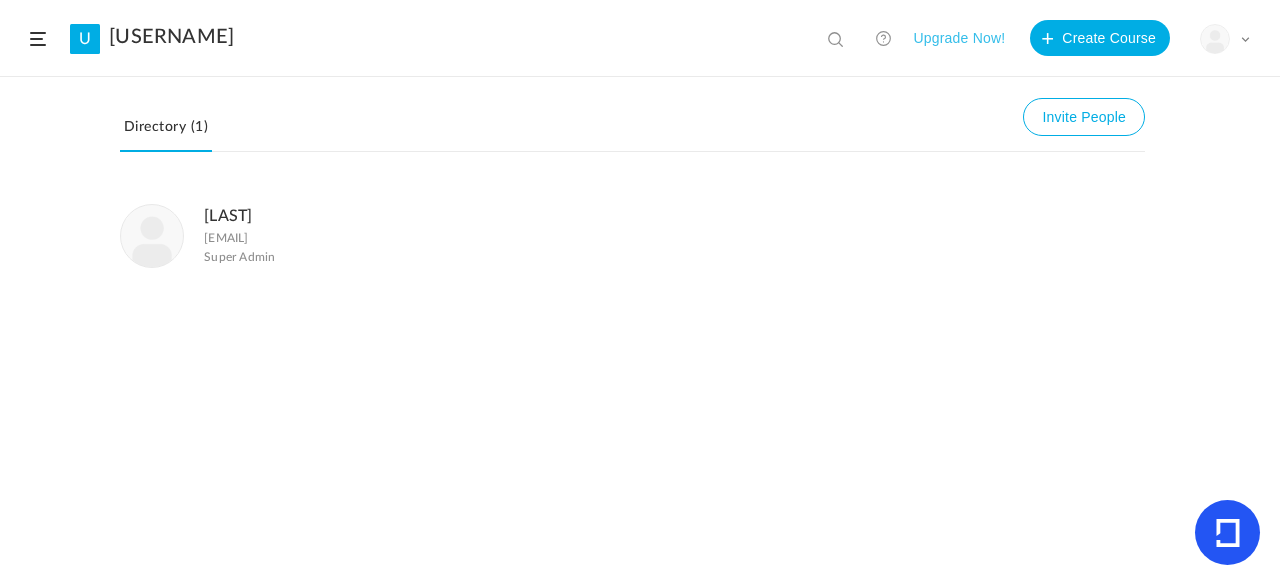 click on "U
[LAST]
[URL]
View all
No results
Upgrade Now!
Create Course
My Profile
University Settings
Current Plan
Logout" 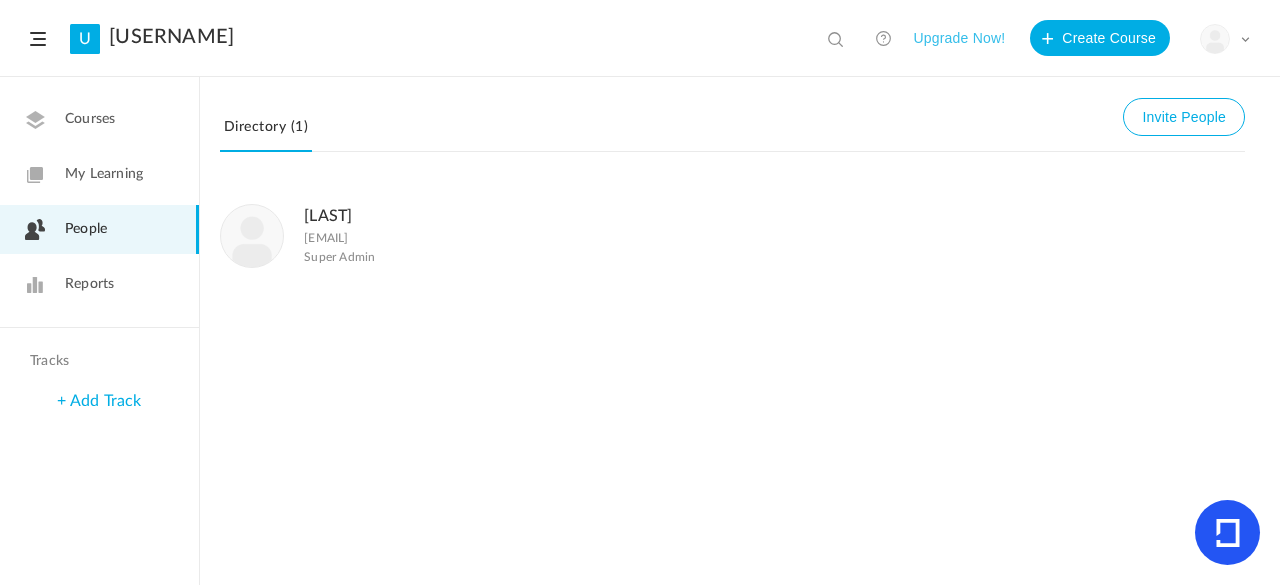 drag, startPoint x: 774, startPoint y: 241, endPoint x: 1099, endPoint y: 345, distance: 341.23453 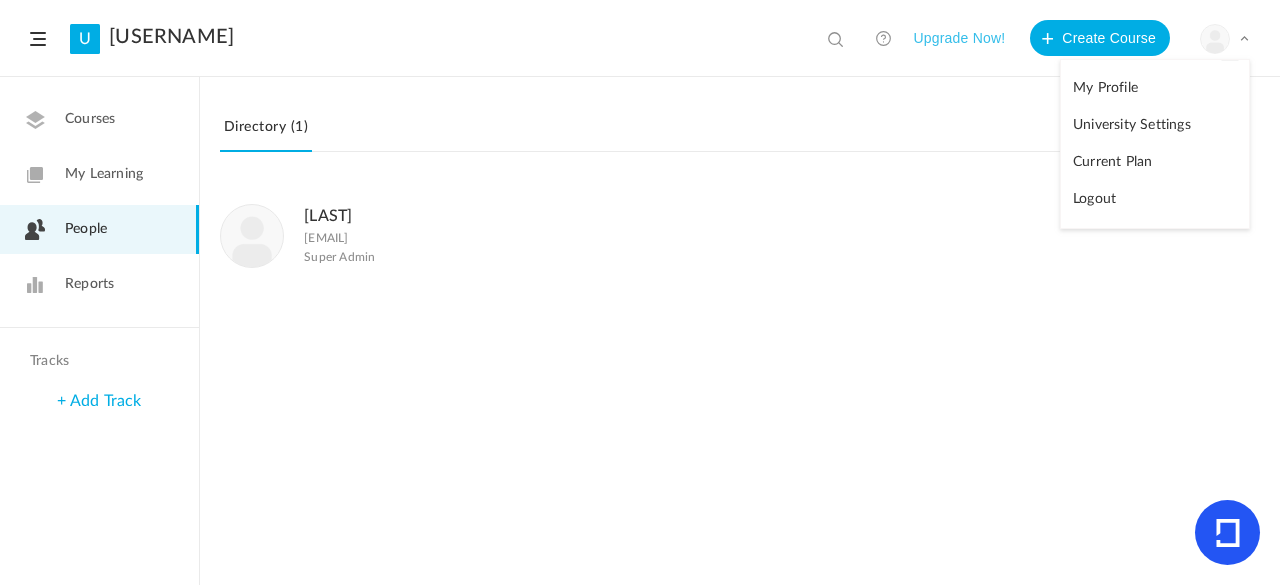 click 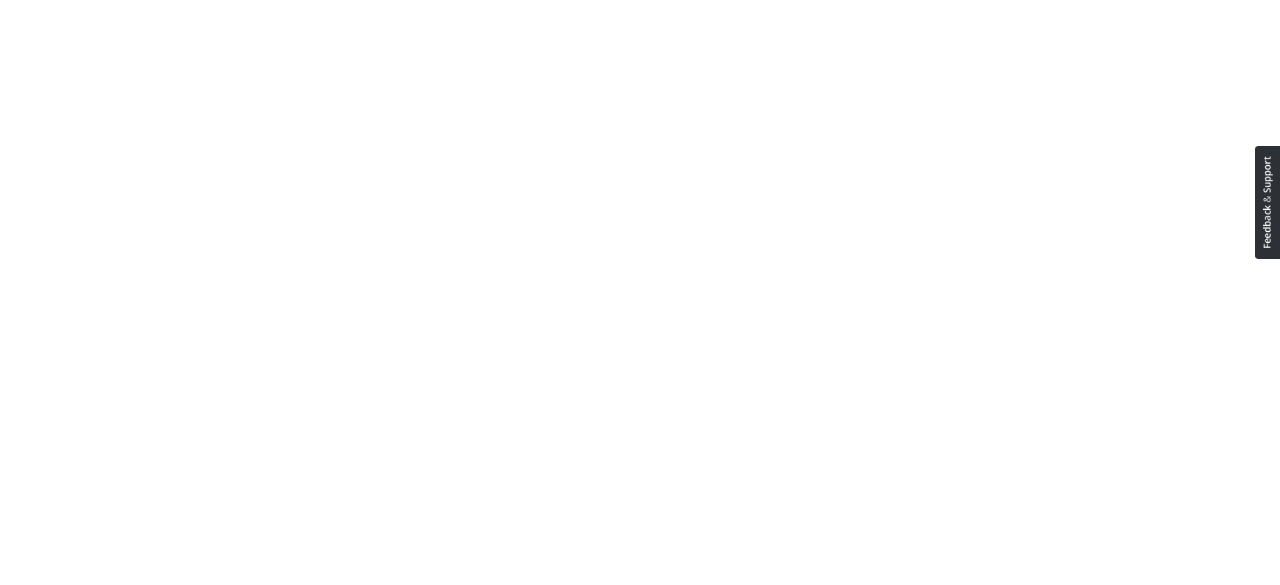 scroll, scrollTop: 0, scrollLeft: 0, axis: both 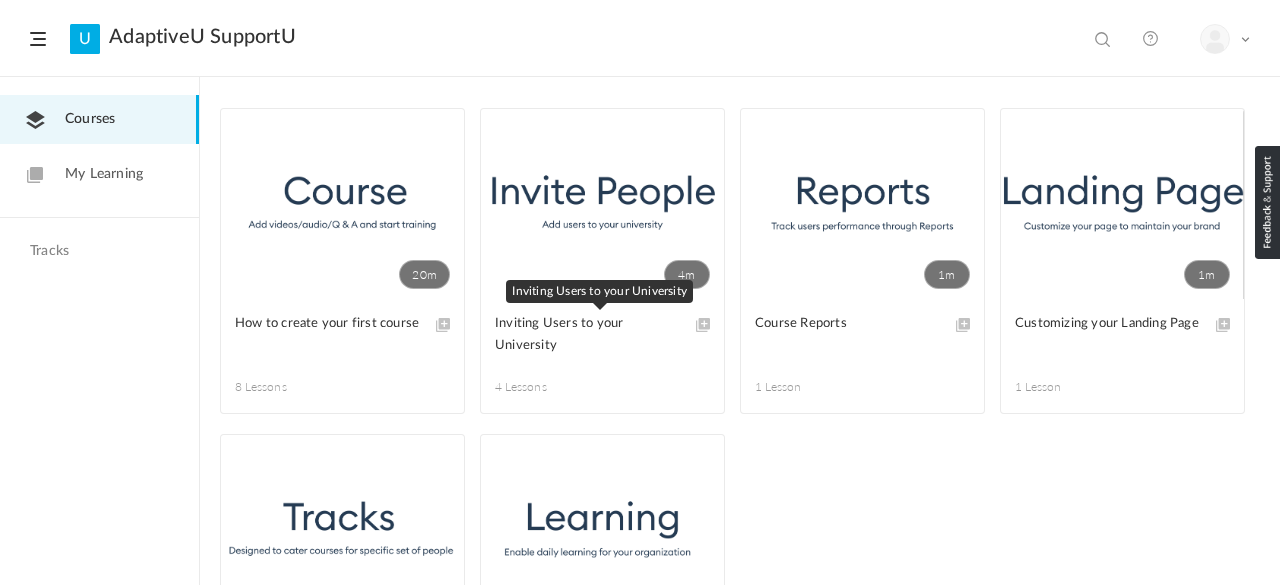 click on "Inviting Users to your University" 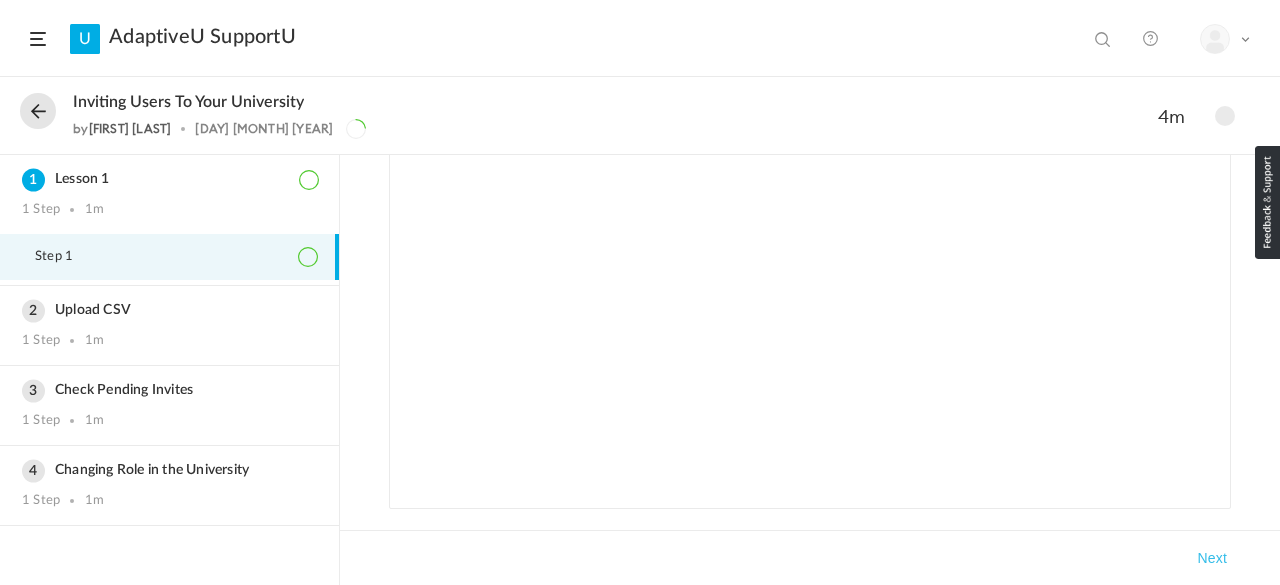 scroll, scrollTop: 84, scrollLeft: 0, axis: vertical 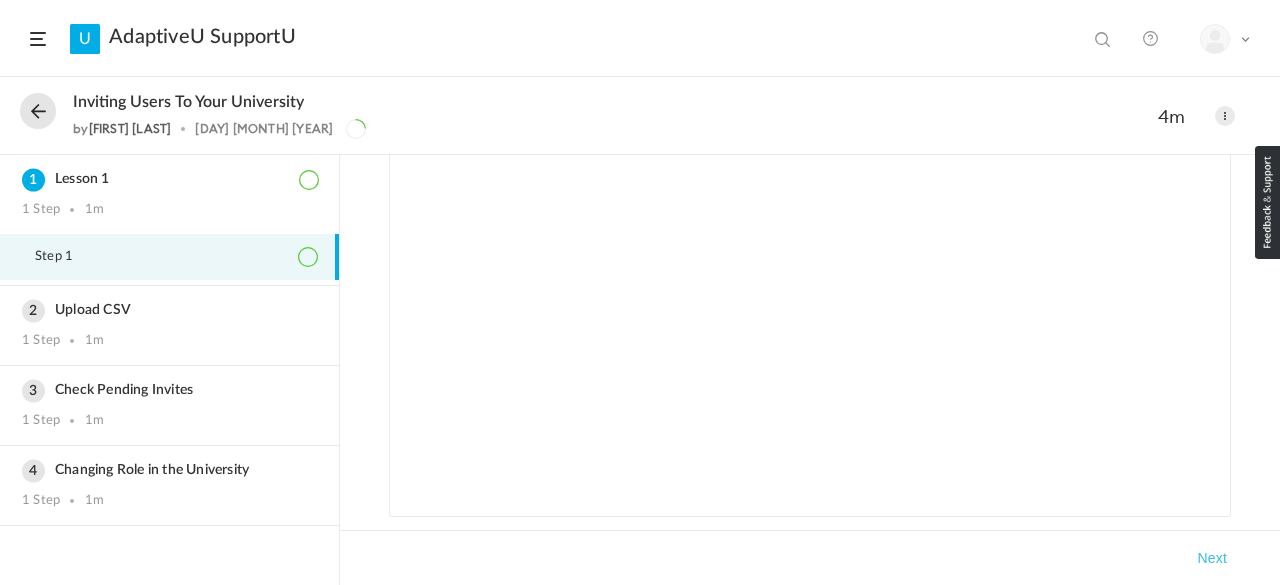 click 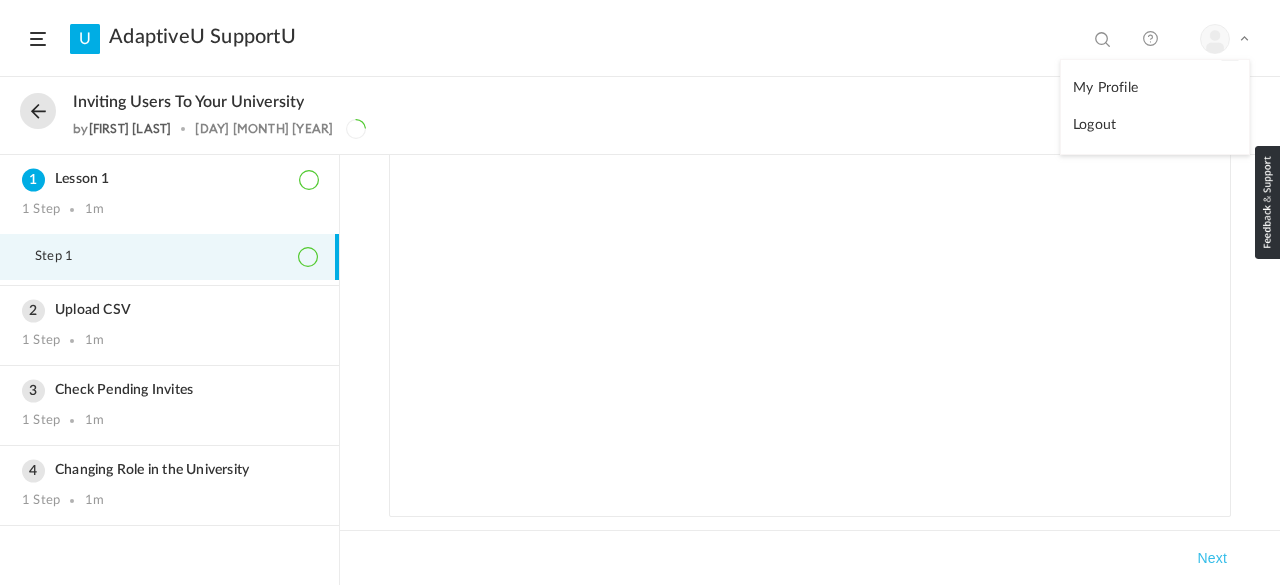 click on "My Profile" 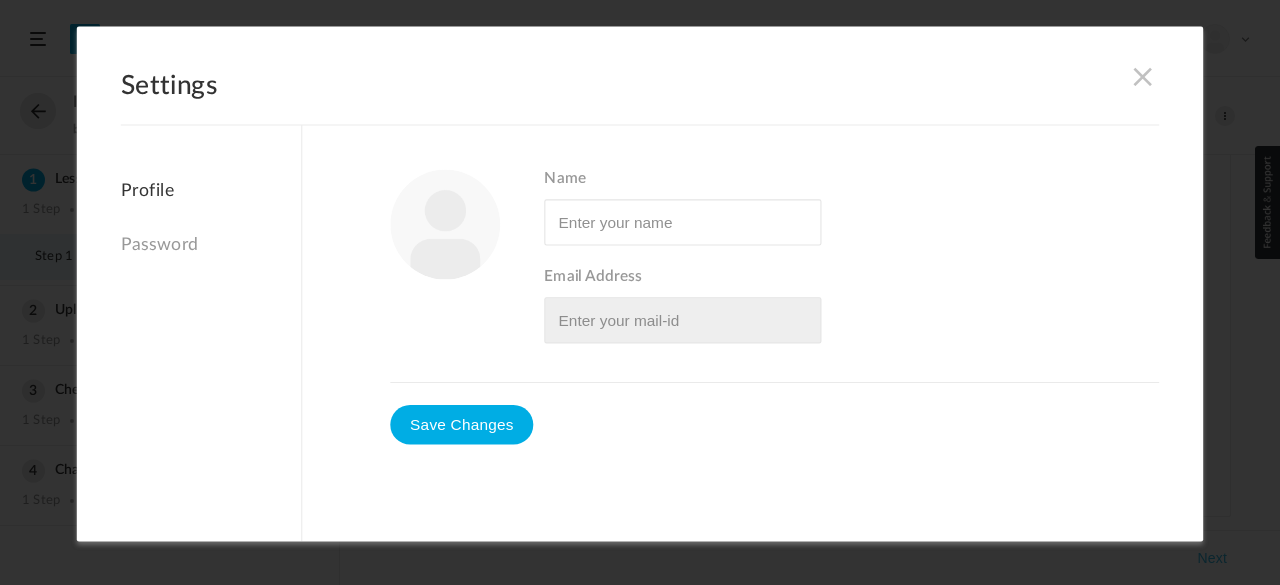 type on "[LAST]" 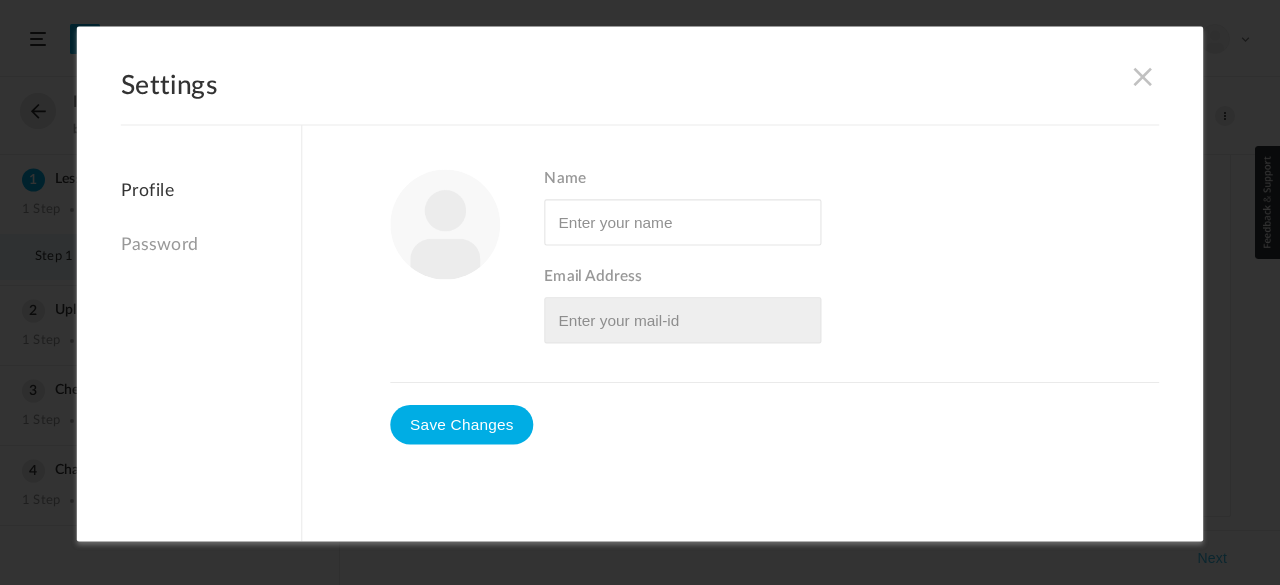 type on "[EMAIL]" 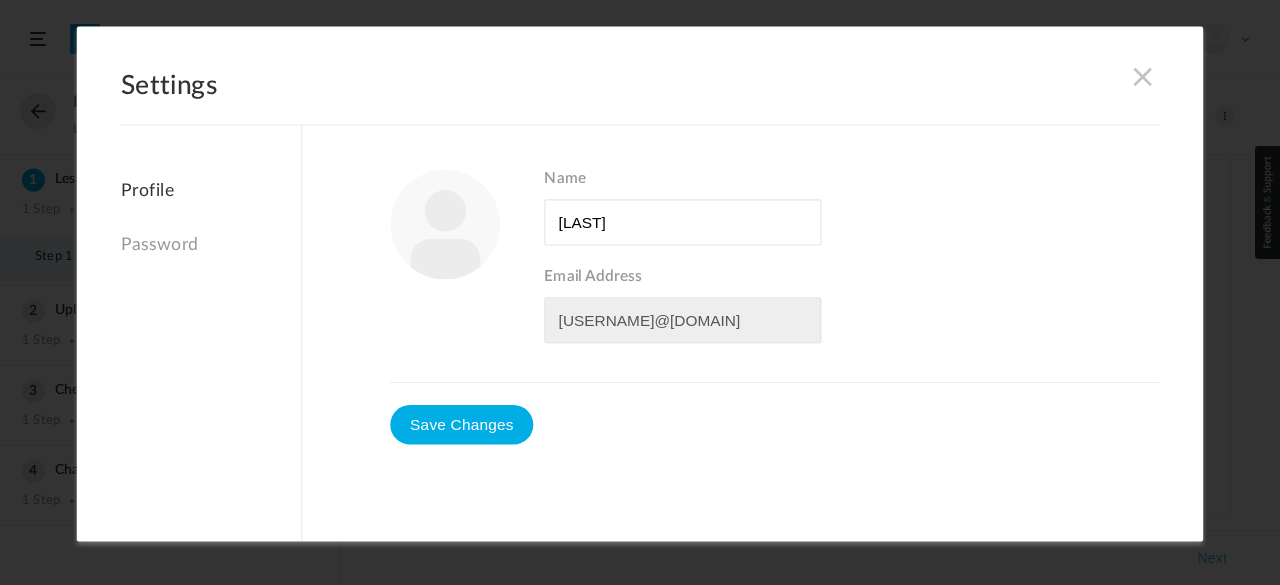 click at bounding box center (1143, 76) 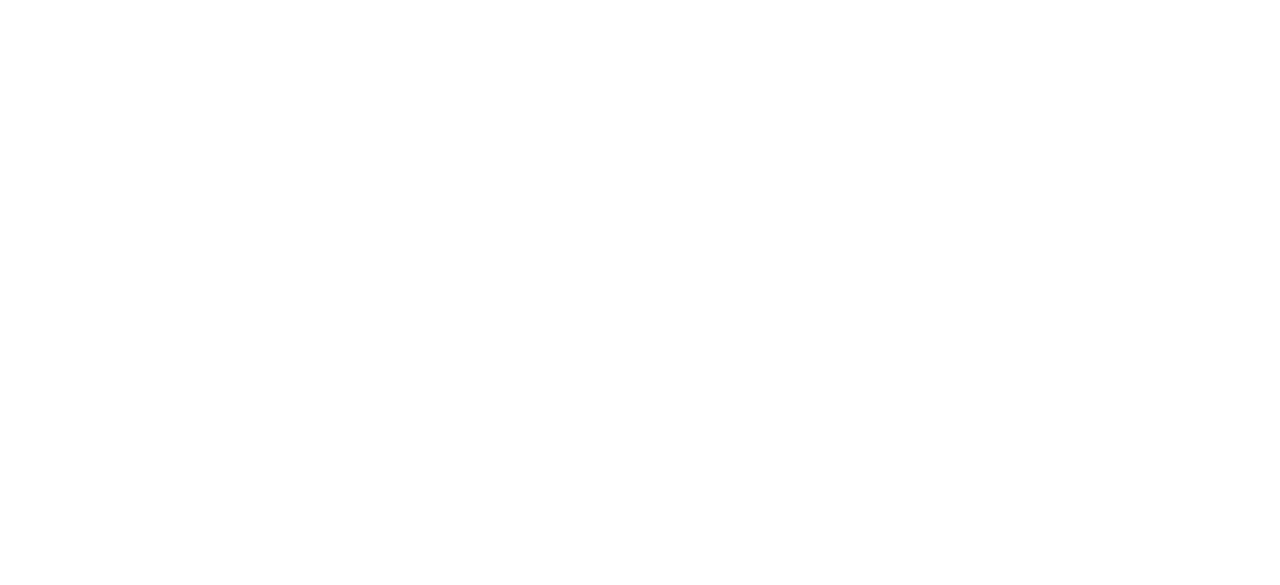 scroll, scrollTop: 0, scrollLeft: 0, axis: both 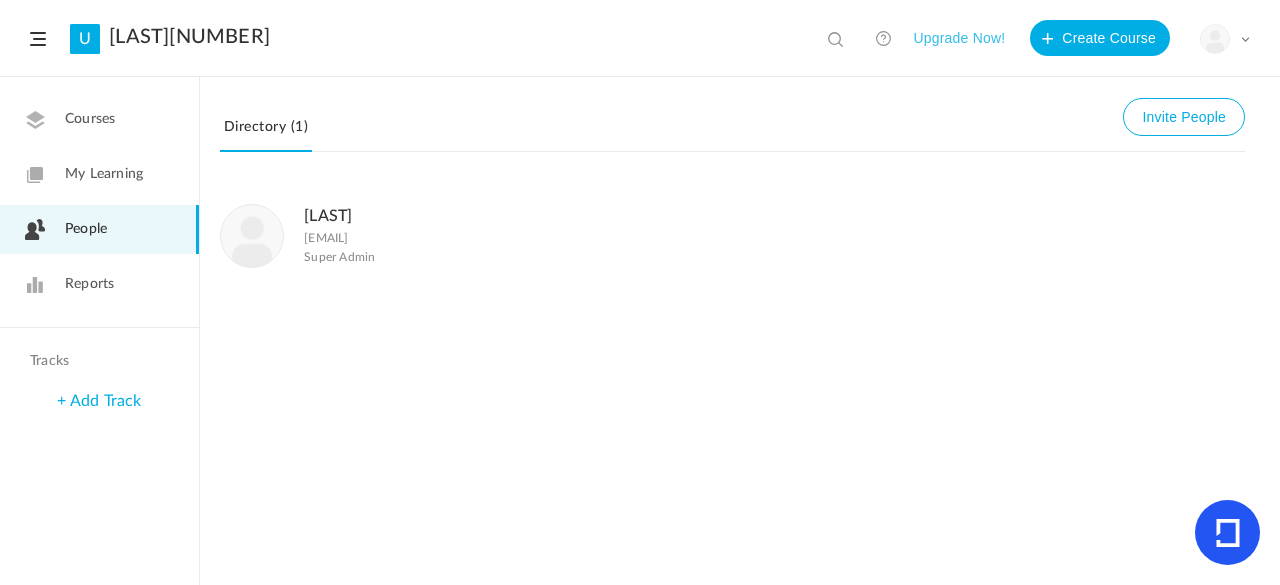 click on "Courses" 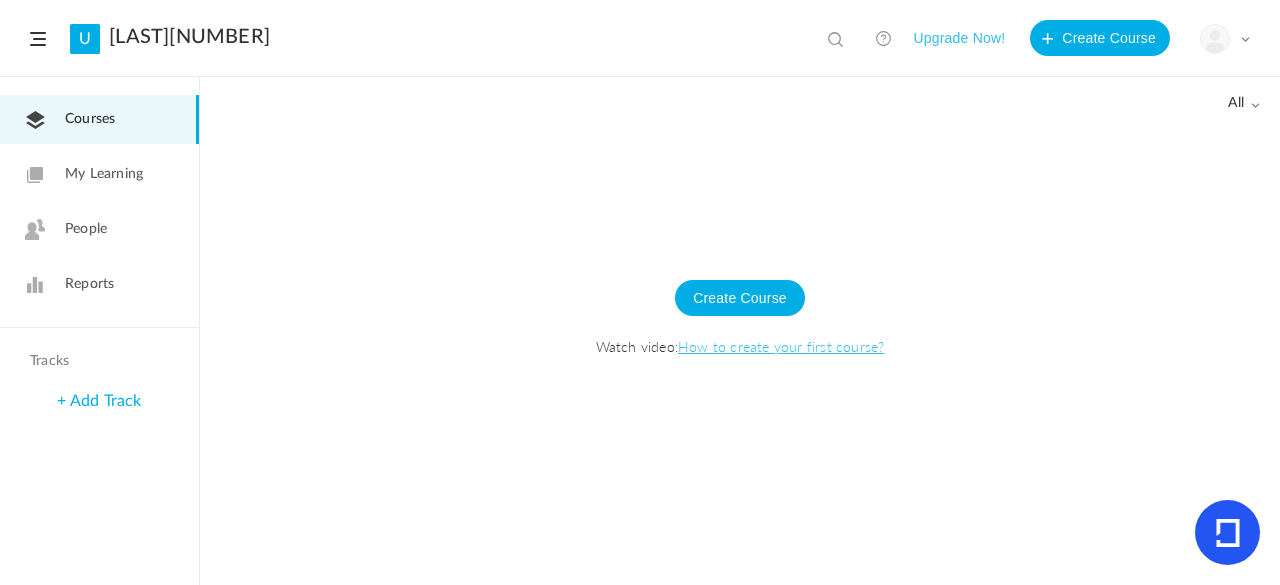 click 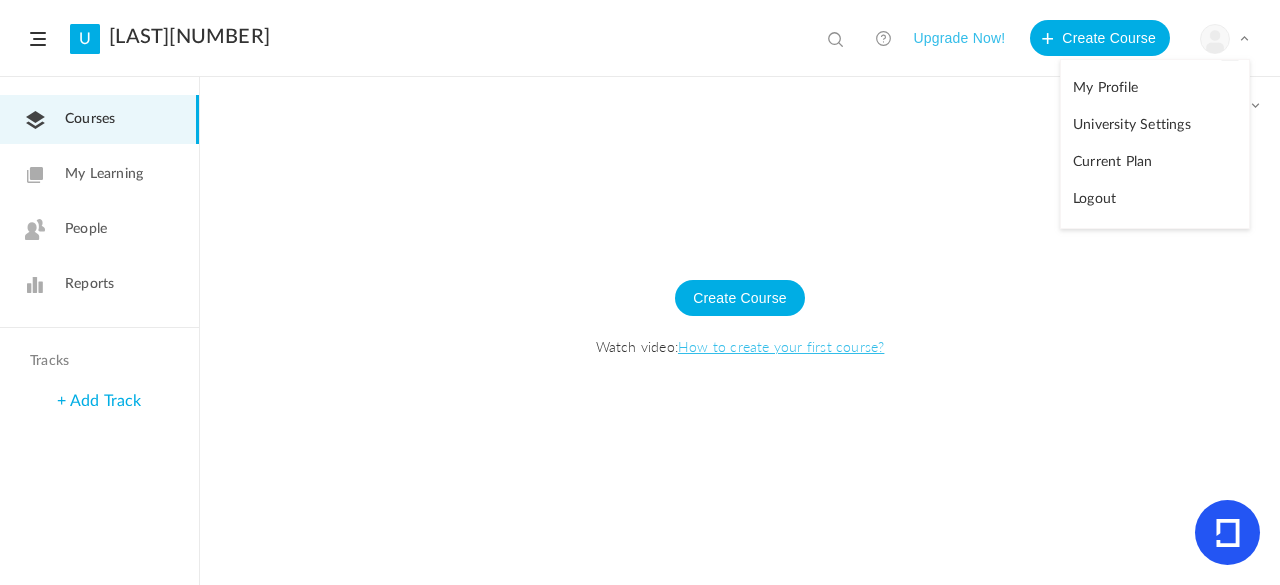 click 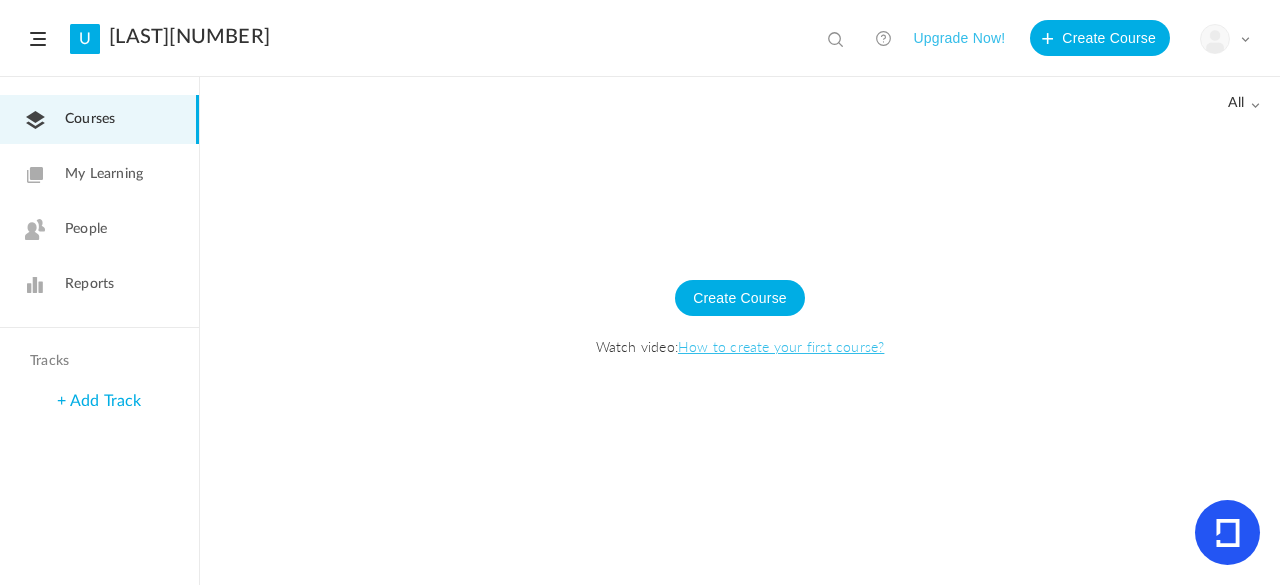 click on "all" 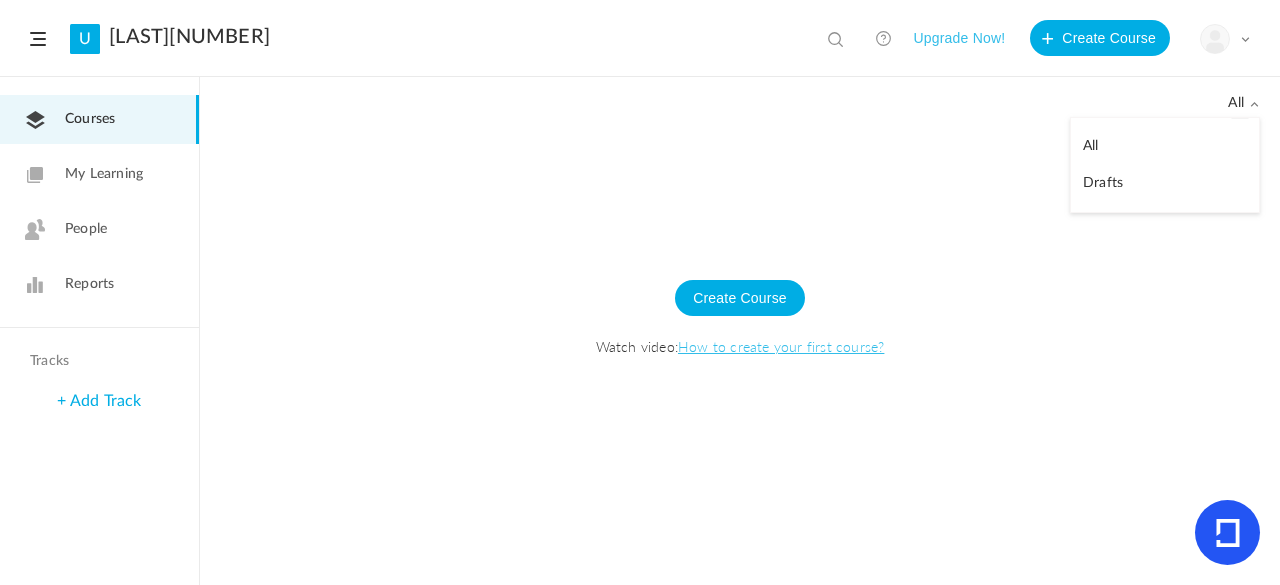 click on "All" 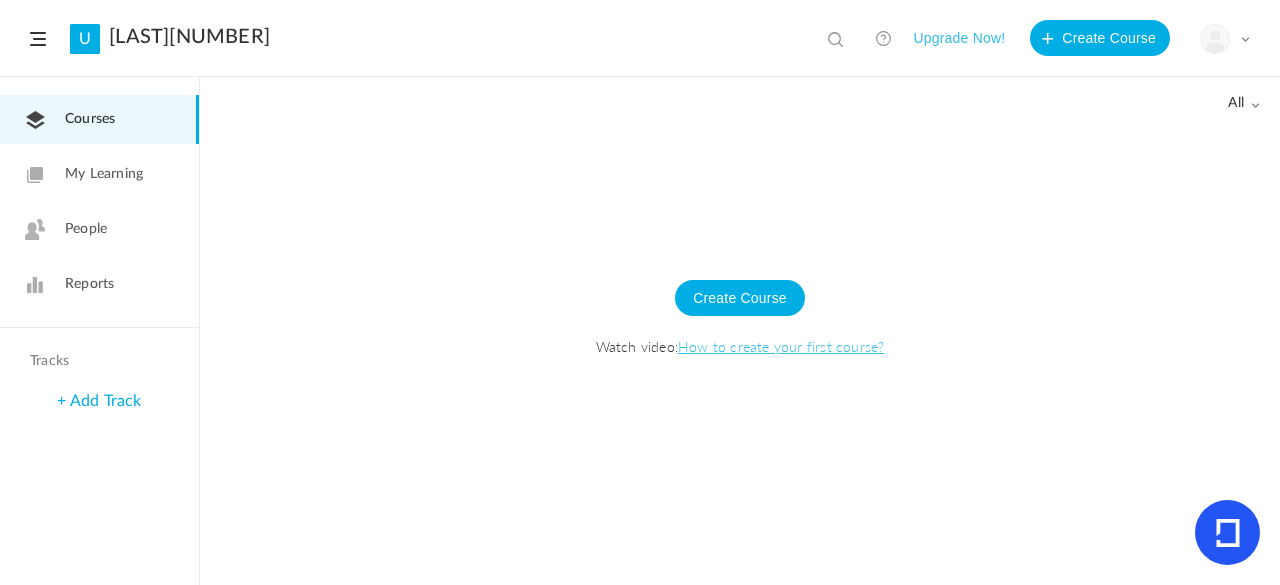 click on "My Learning" 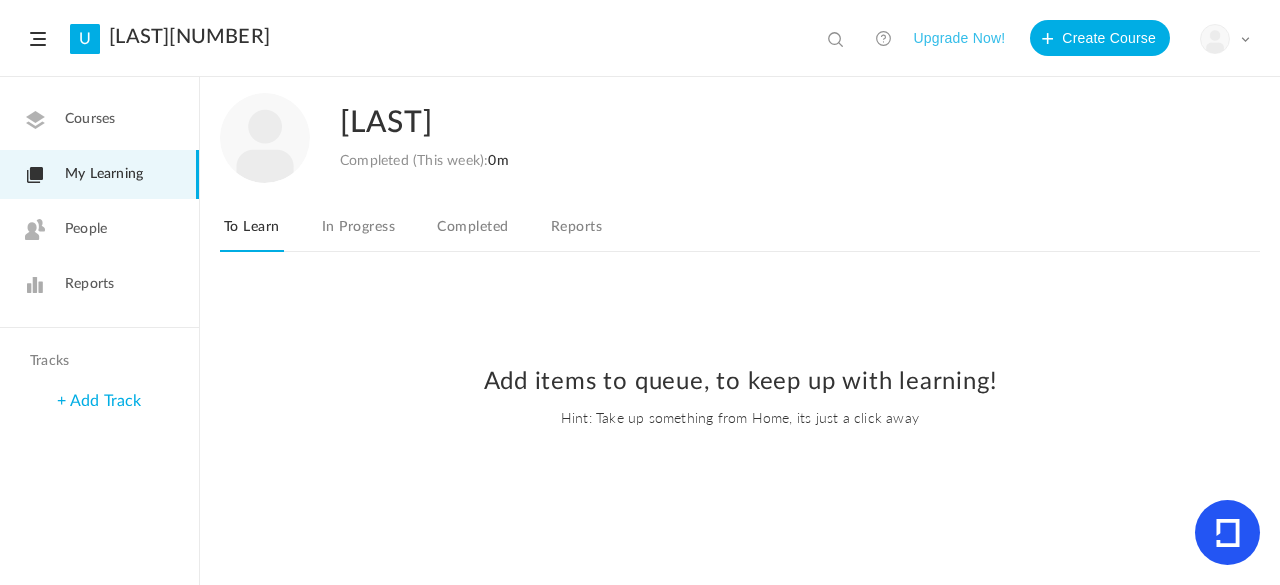 click on "To Learn
In Progress
Completed
Reports" 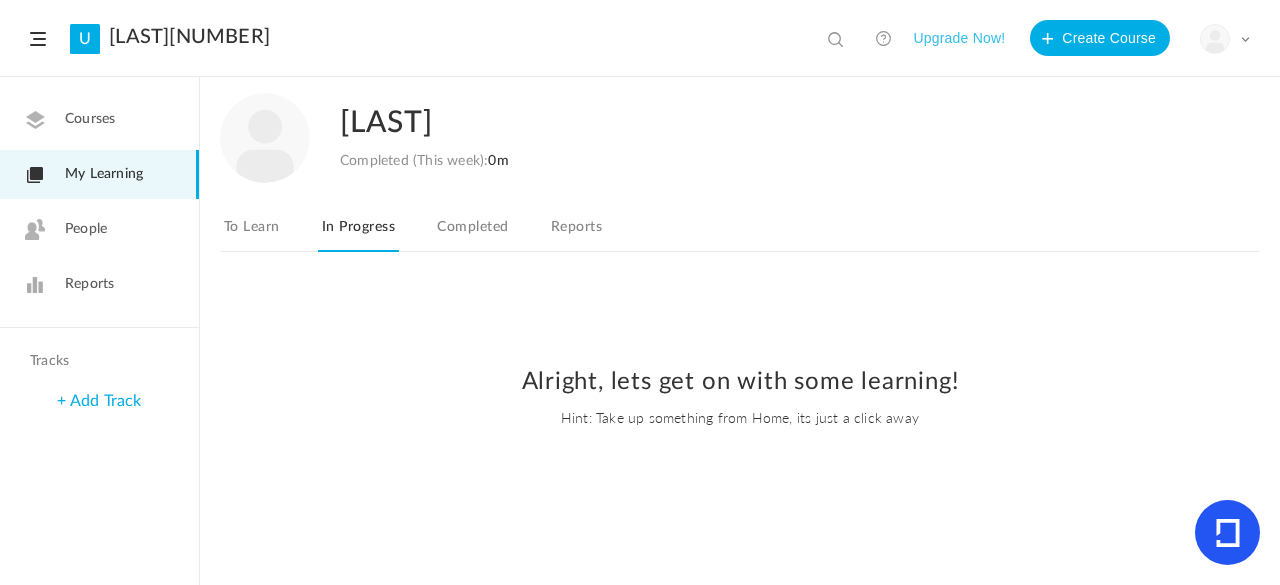 click on "Completed" 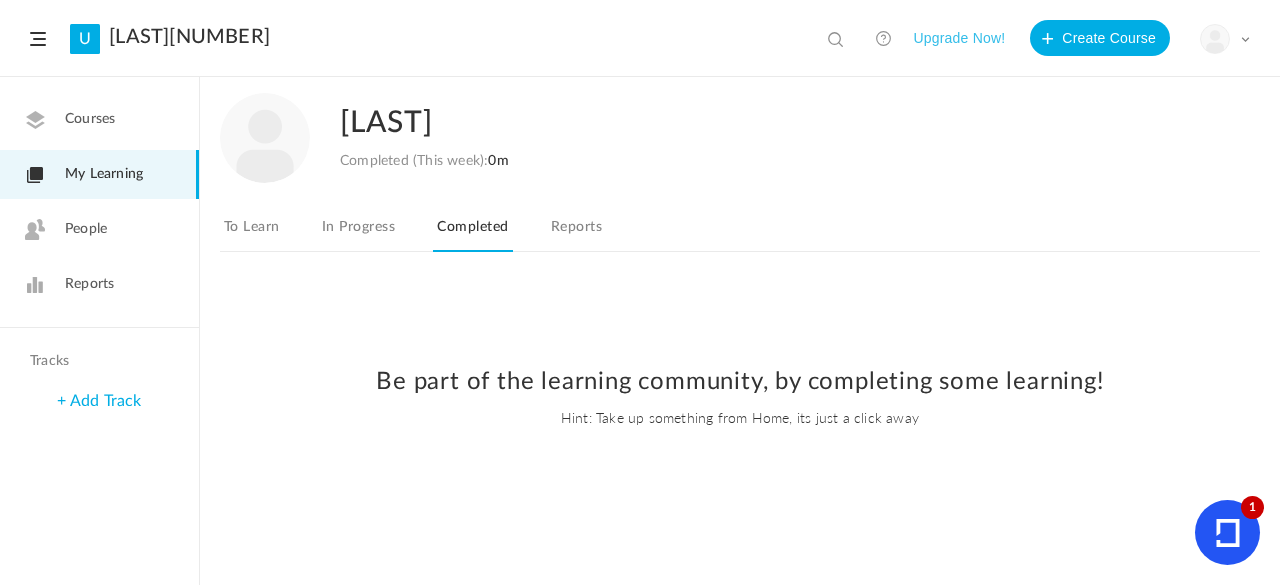 click on "People" 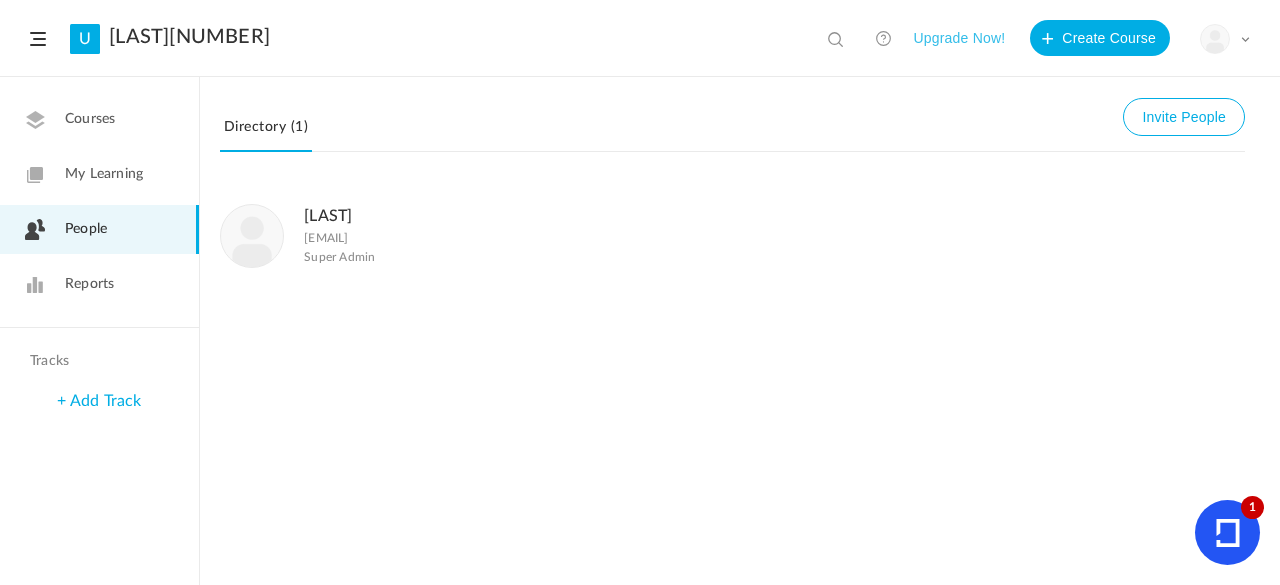 click 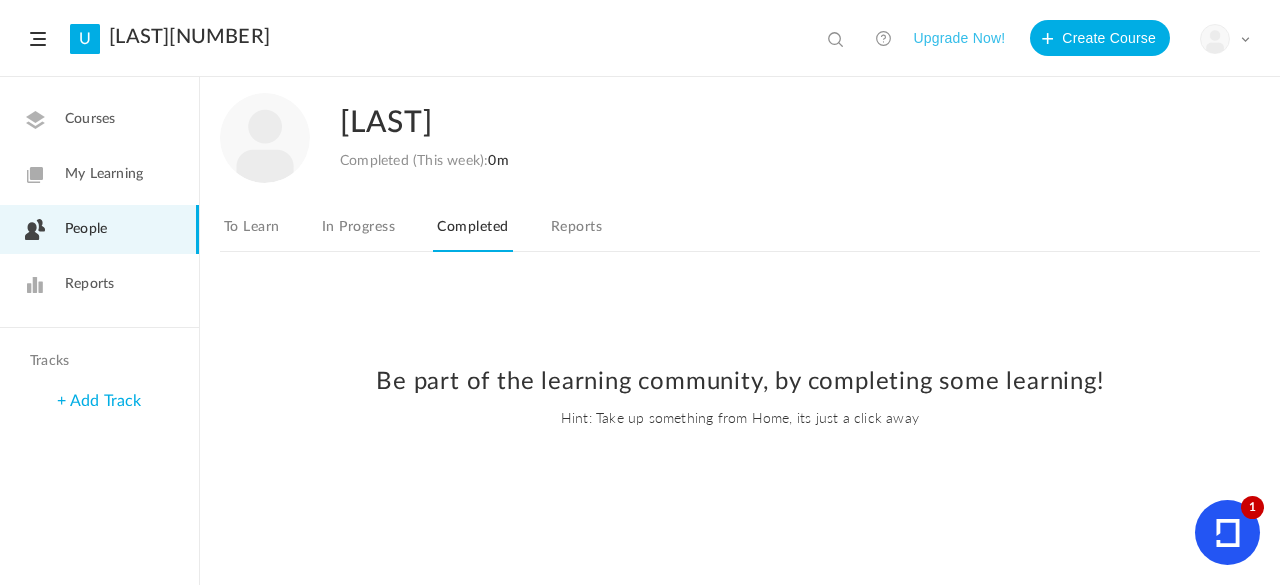 click on "Reports" 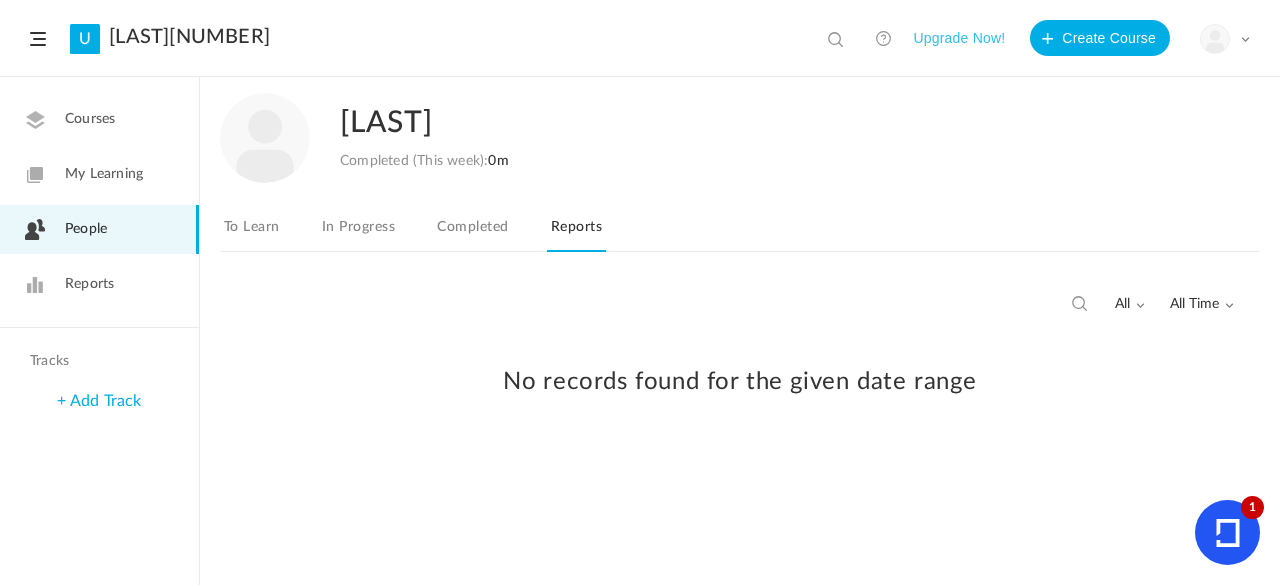 click on "In Progress" 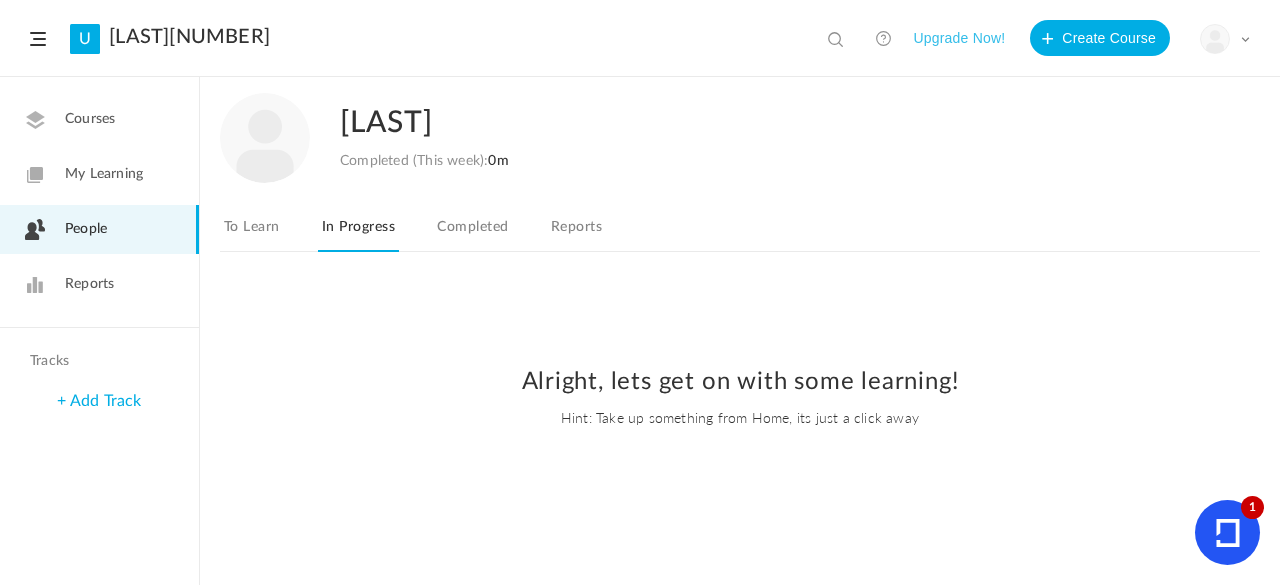click on "To Learn" 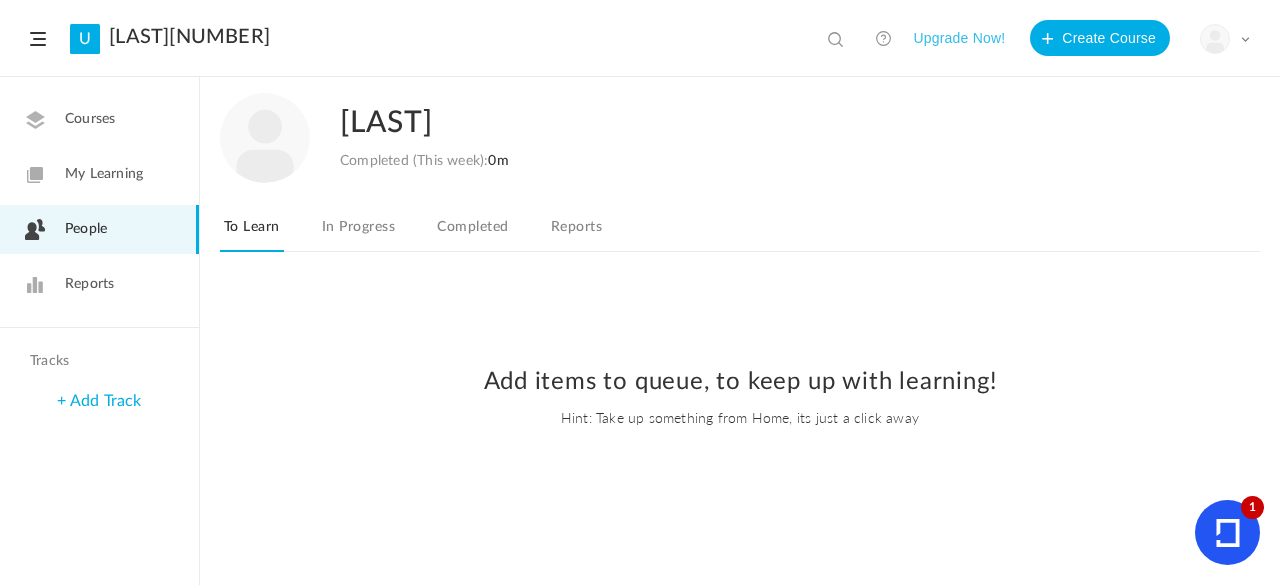 click at bounding box center [1227, 532] 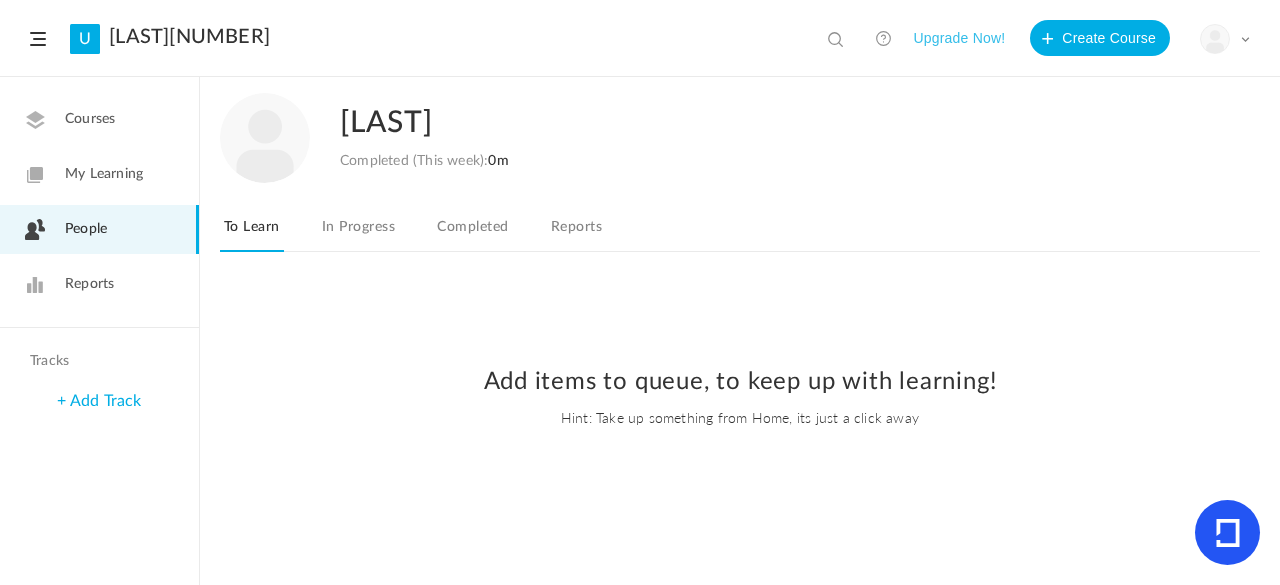 click on "In Progress" 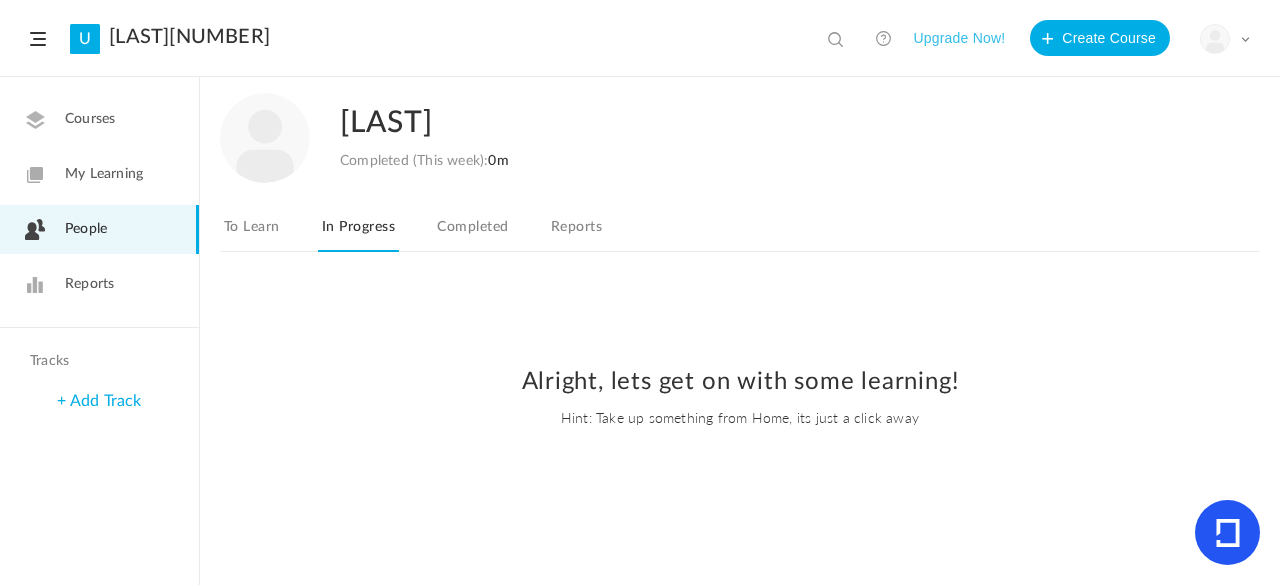click on "Completed" 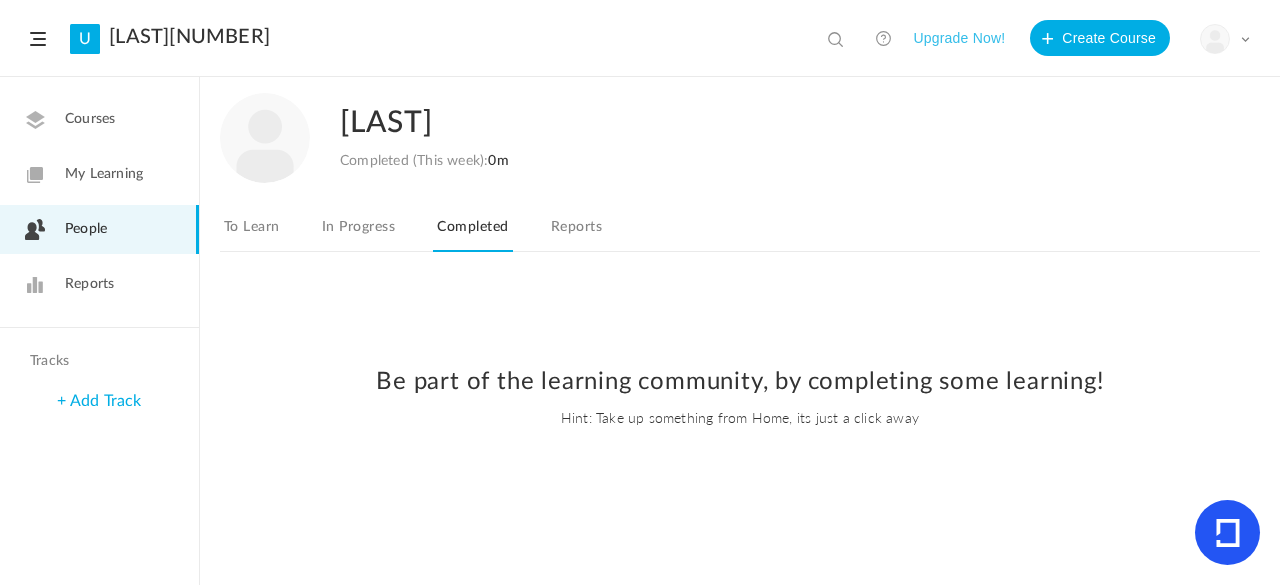 click on "Reports" 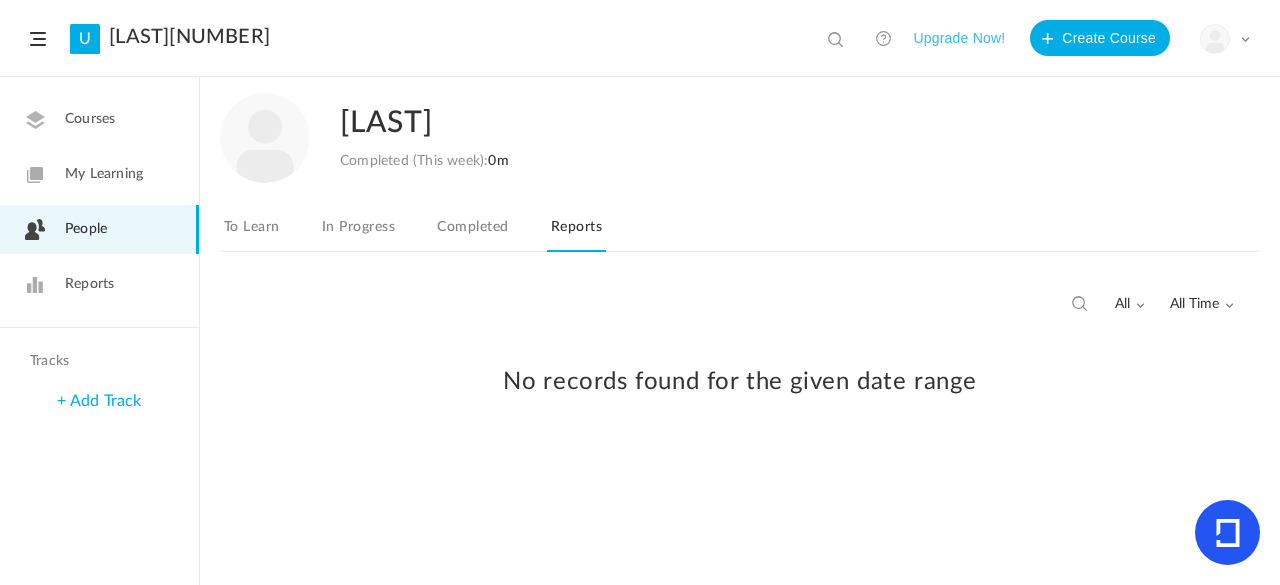 click on "Courses" 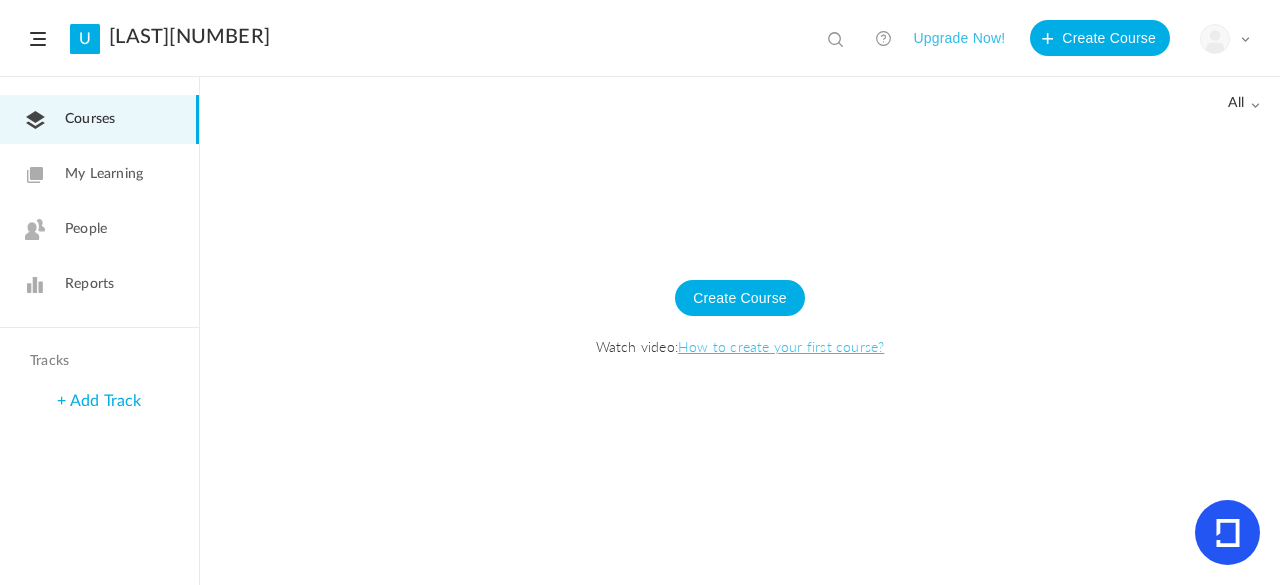 click on "U
Singh100
View all
No results
Upgrade Now!
Create Course
My Profile
University Settings
Current Plan
Logout" 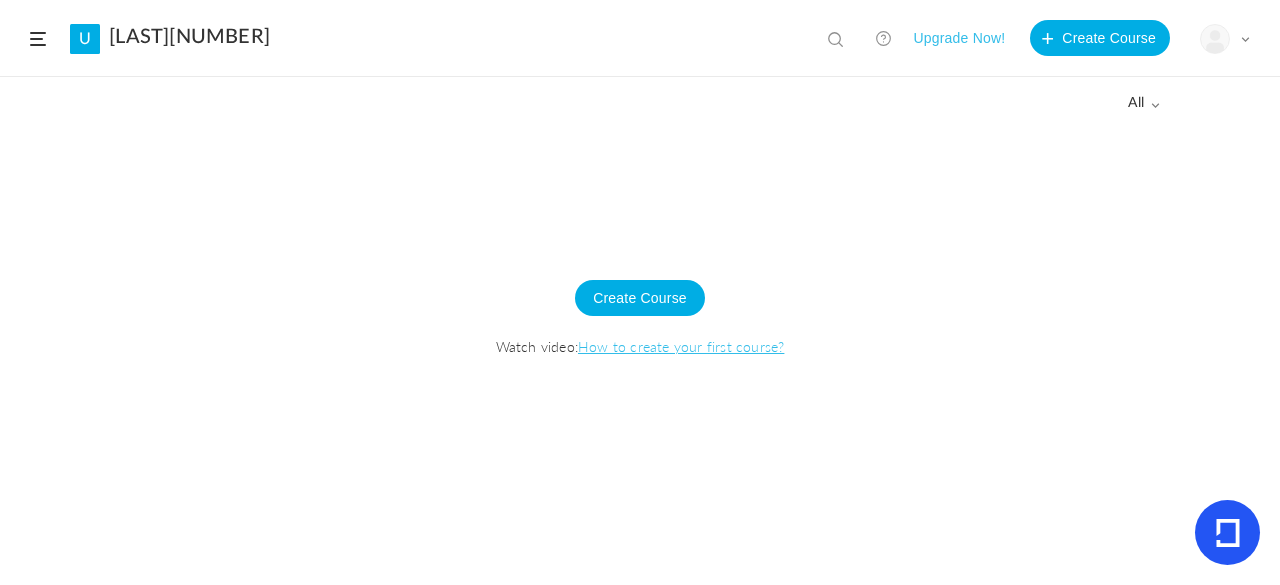 click 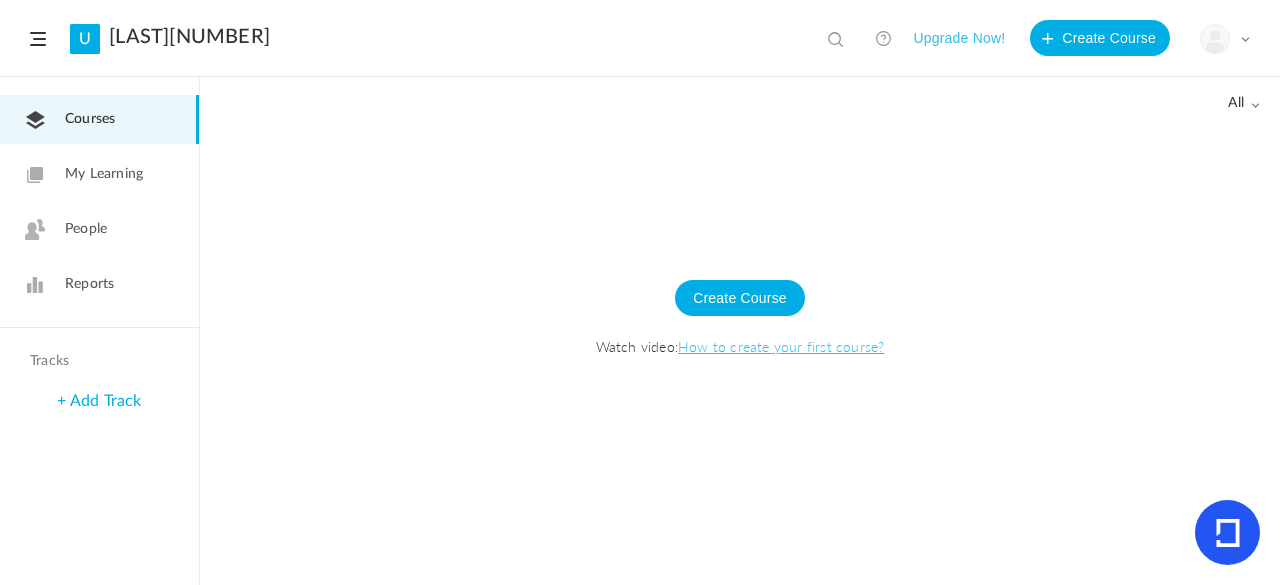 click on "People" 